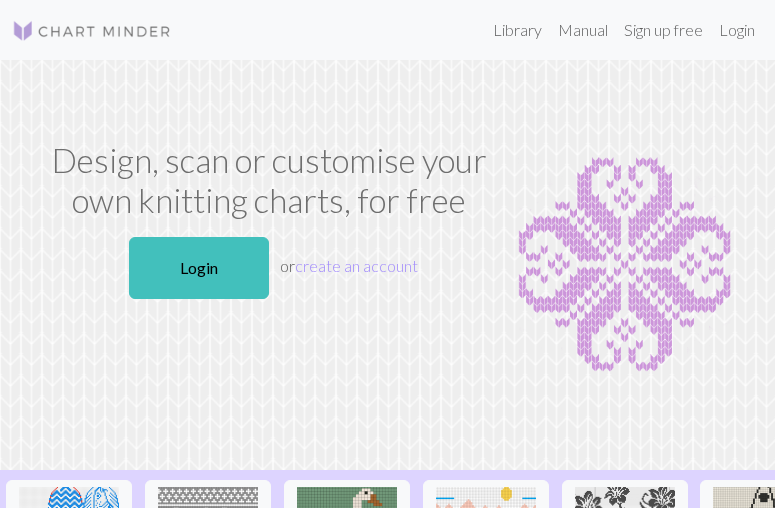 scroll, scrollTop: 0, scrollLeft: 0, axis: both 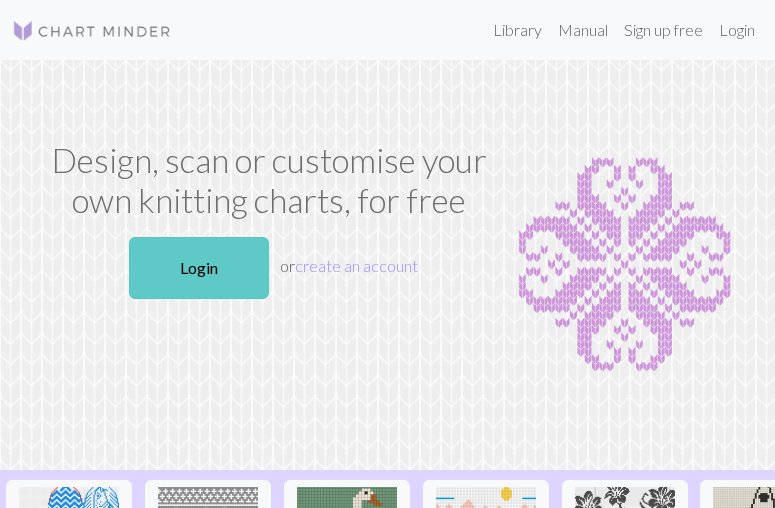 click on "Login" at bounding box center (199, 268) 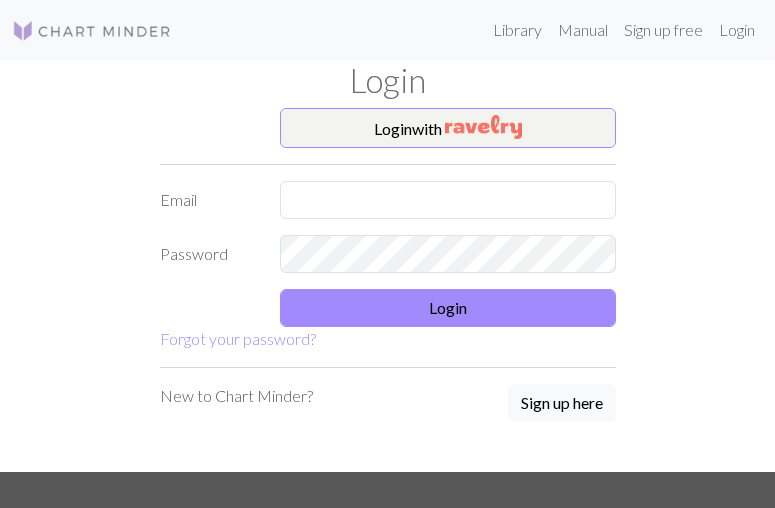 scroll, scrollTop: 0, scrollLeft: 0, axis: both 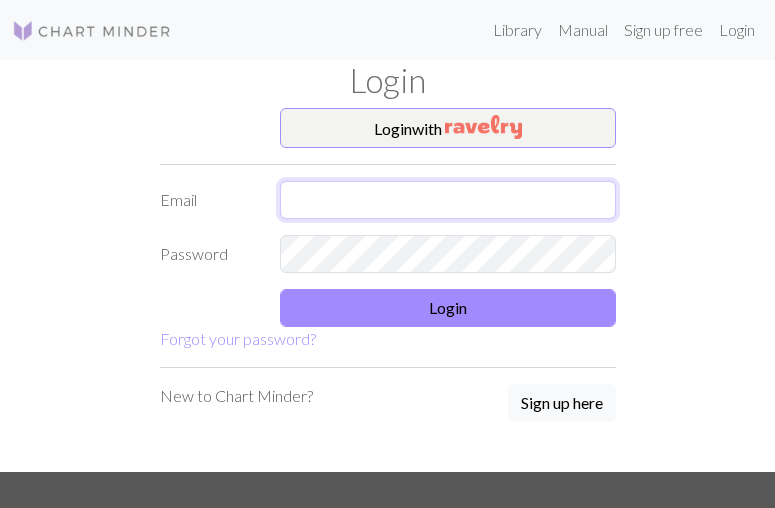 type on "ensmarie@outlook.com" 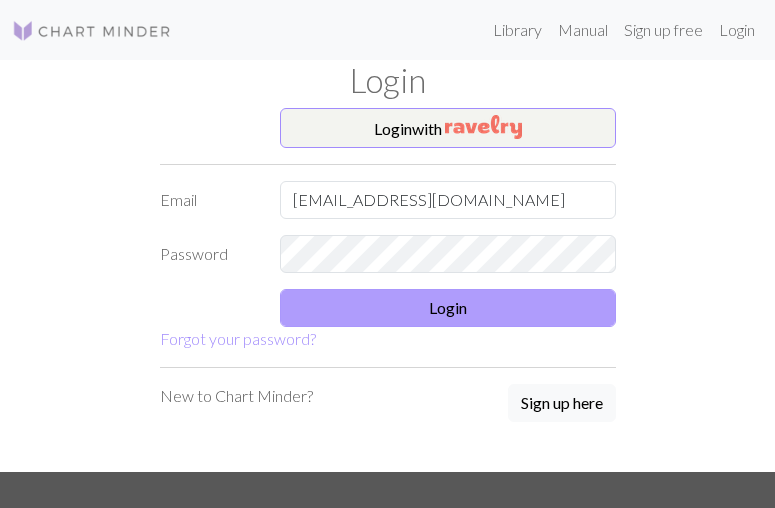 click on "Login" at bounding box center [448, 308] 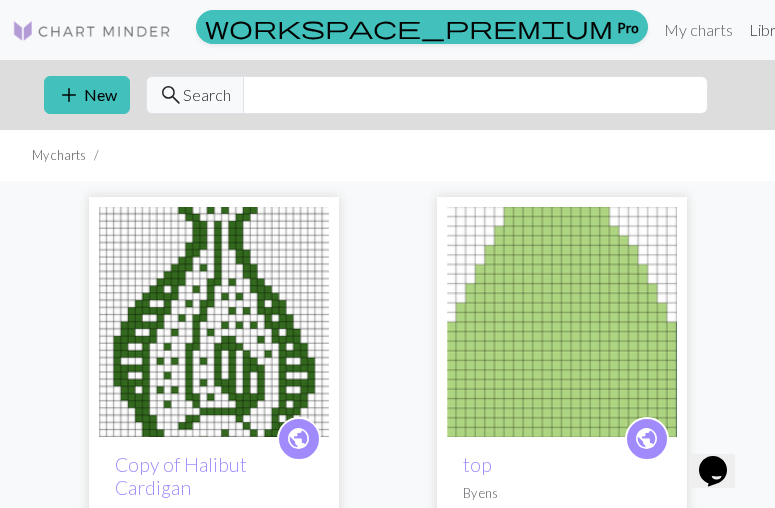 click on "Library" at bounding box center [773, 30] 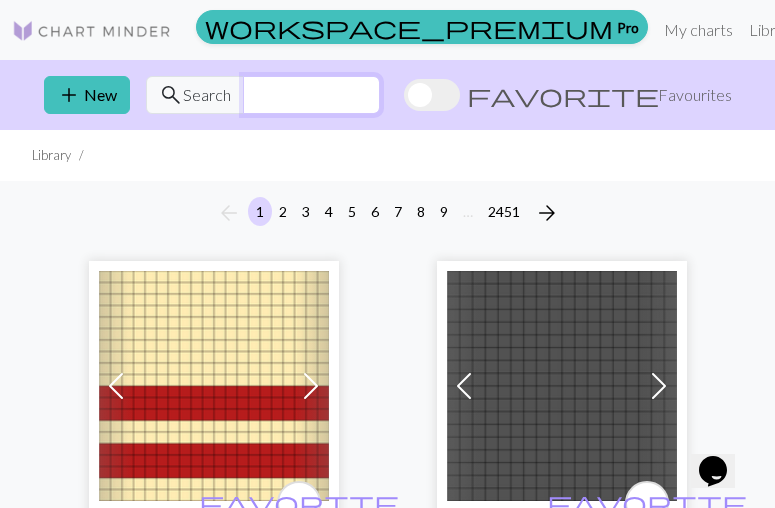 click at bounding box center (311, 95) 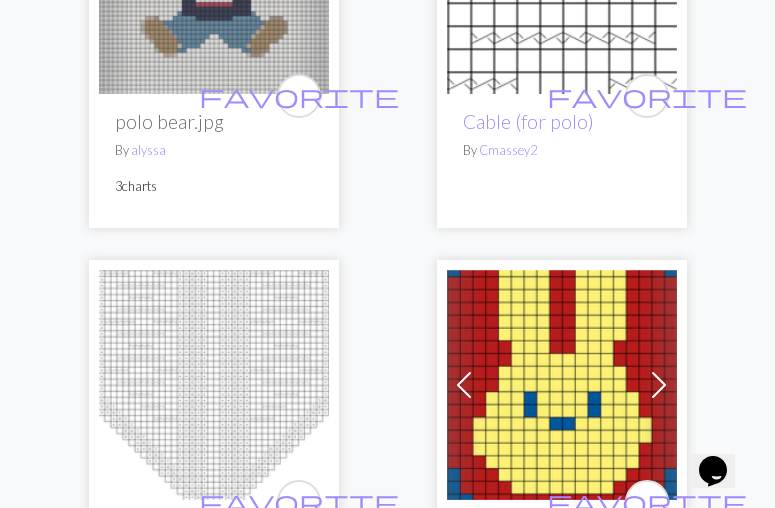 scroll, scrollTop: 1573, scrollLeft: 0, axis: vertical 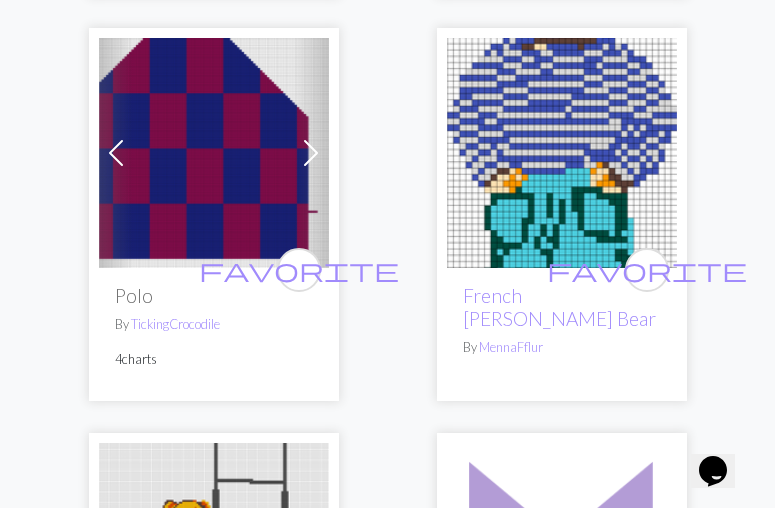 click at bounding box center (311, 153) 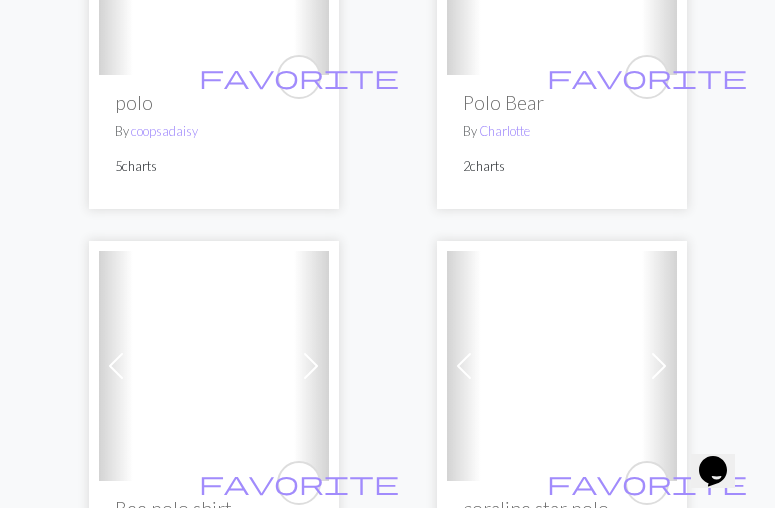 scroll, scrollTop: 1989, scrollLeft: 0, axis: vertical 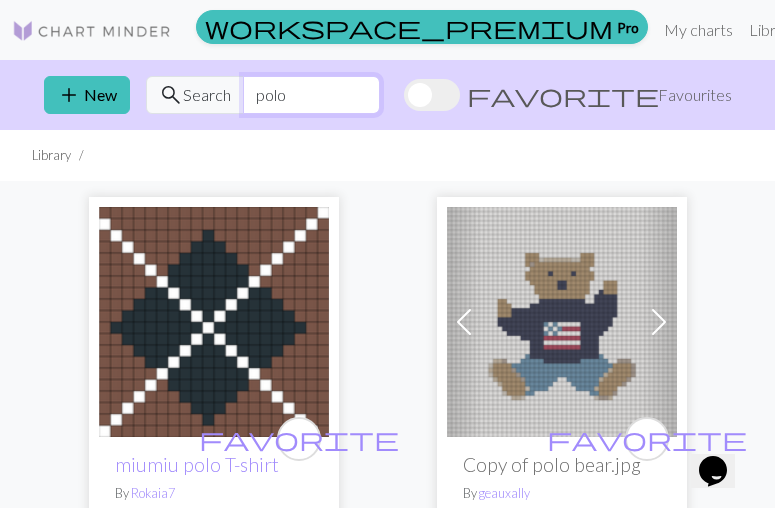 click on "polo" at bounding box center (311, 95) 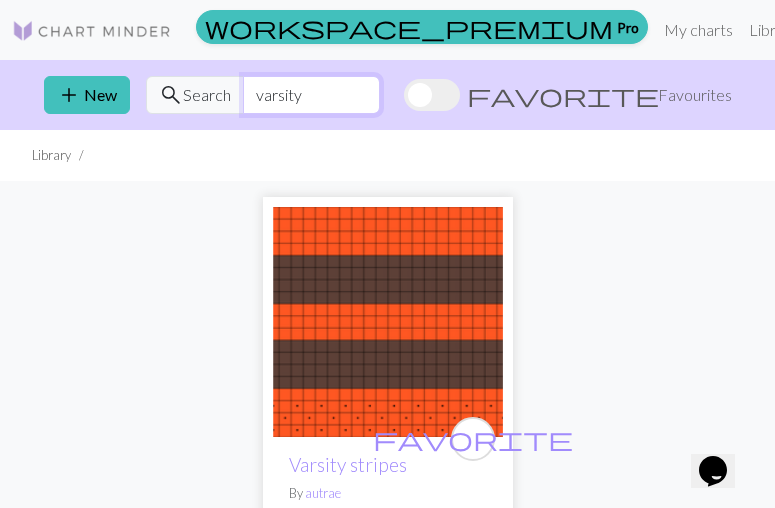 click on "varsity" at bounding box center [311, 95] 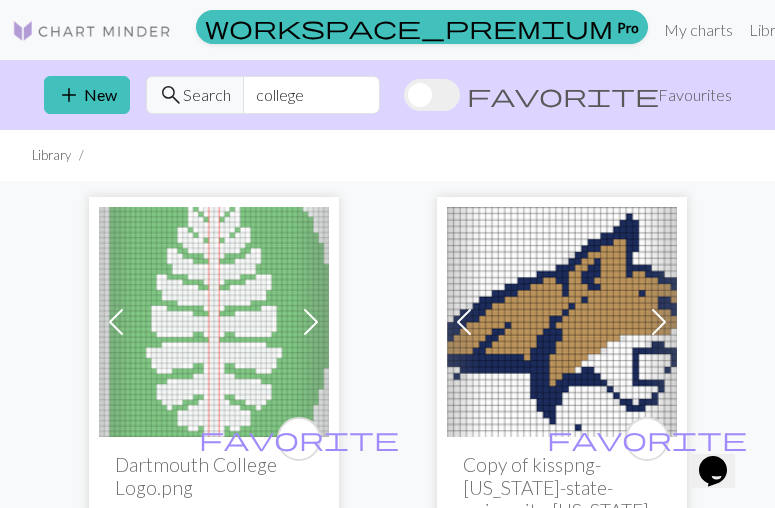 scroll, scrollTop: 0, scrollLeft: 0, axis: both 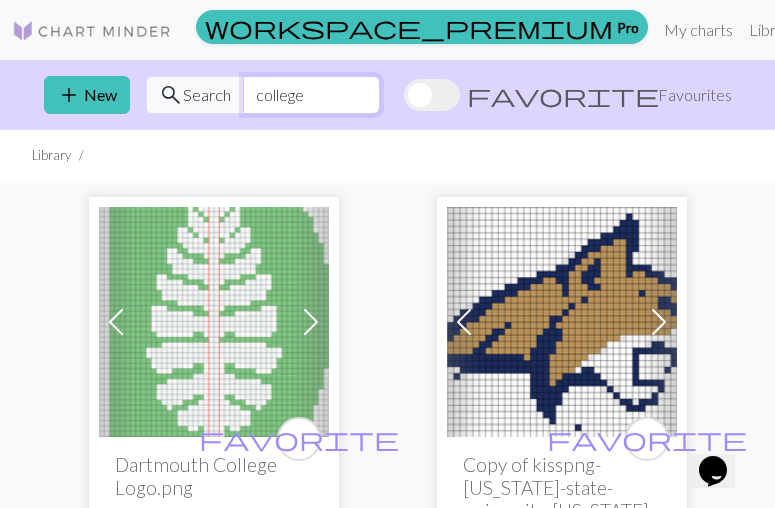 click on "college" at bounding box center [311, 95] 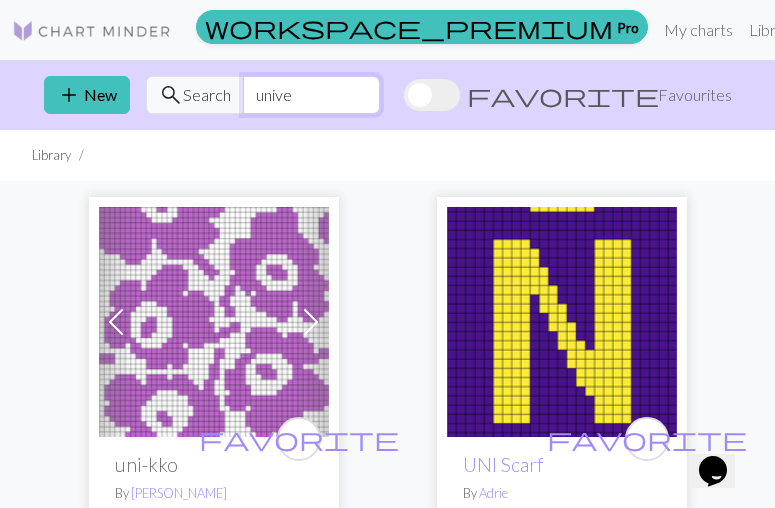 scroll, scrollTop: 0, scrollLeft: 0, axis: both 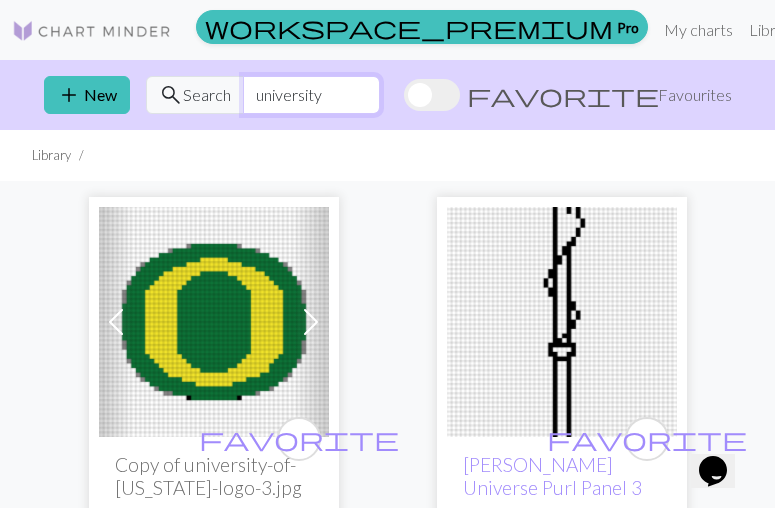 click on "university" at bounding box center [311, 95] 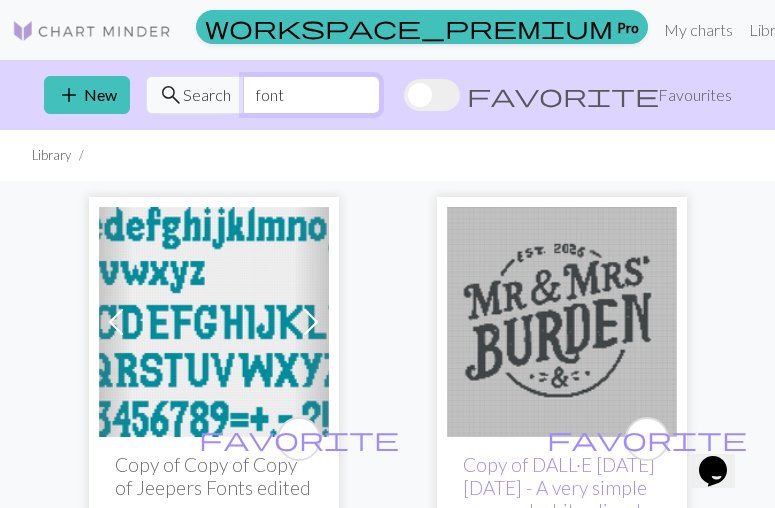 scroll, scrollTop: 0, scrollLeft: 0, axis: both 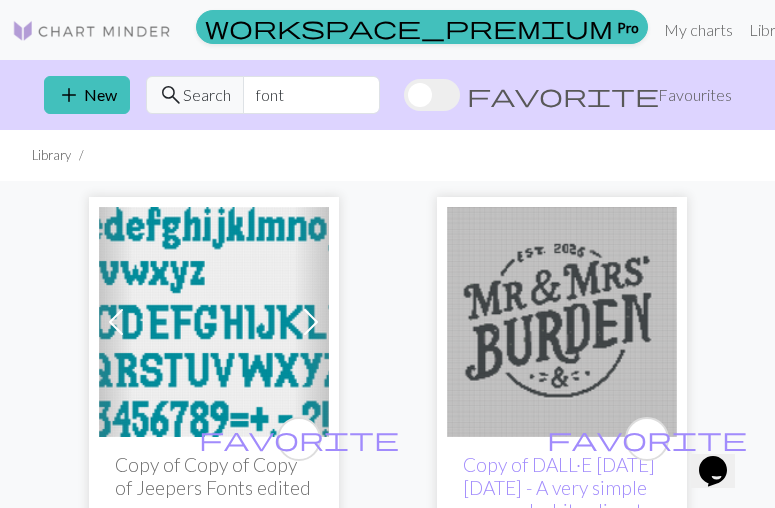 click on "add   New search   Search font favorite  Favourites" at bounding box center (388, 95) 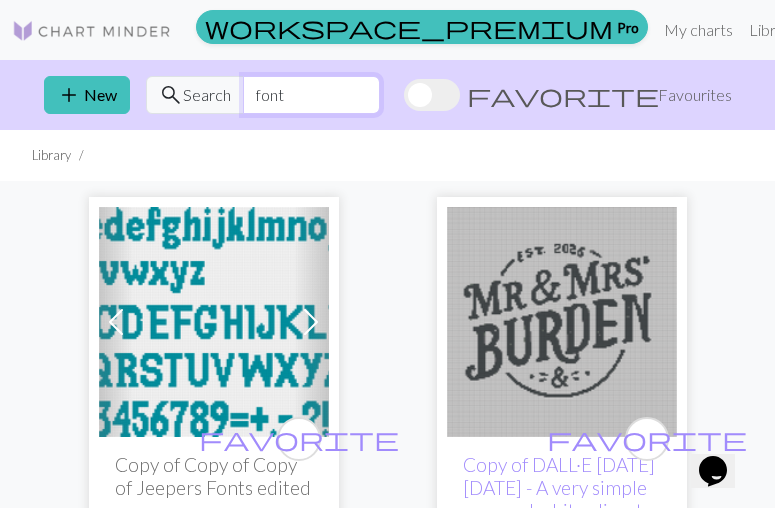 click on "font" at bounding box center (311, 95) 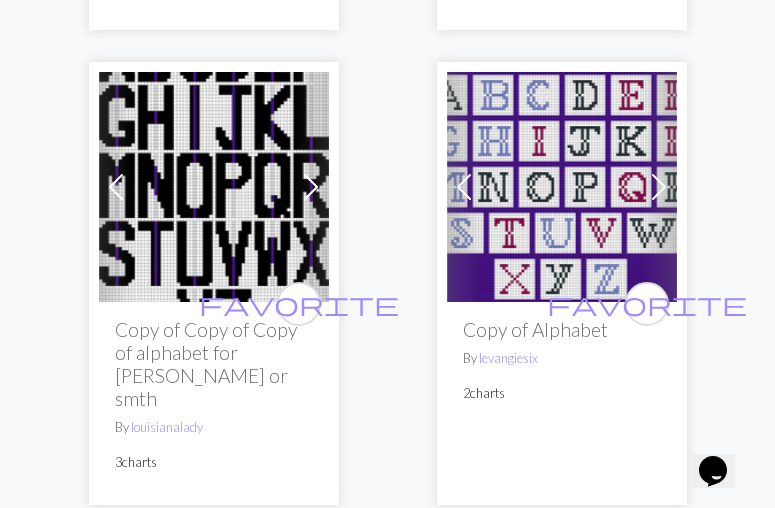 scroll, scrollTop: 3966, scrollLeft: 0, axis: vertical 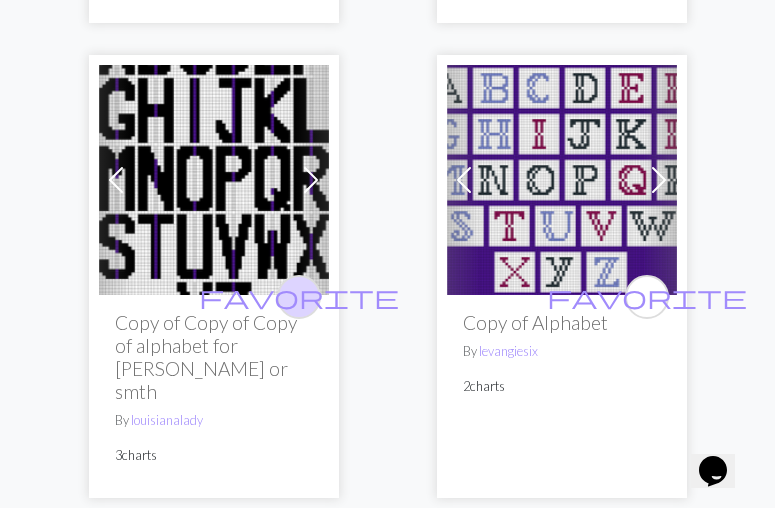 click on "favorite" at bounding box center [299, 296] 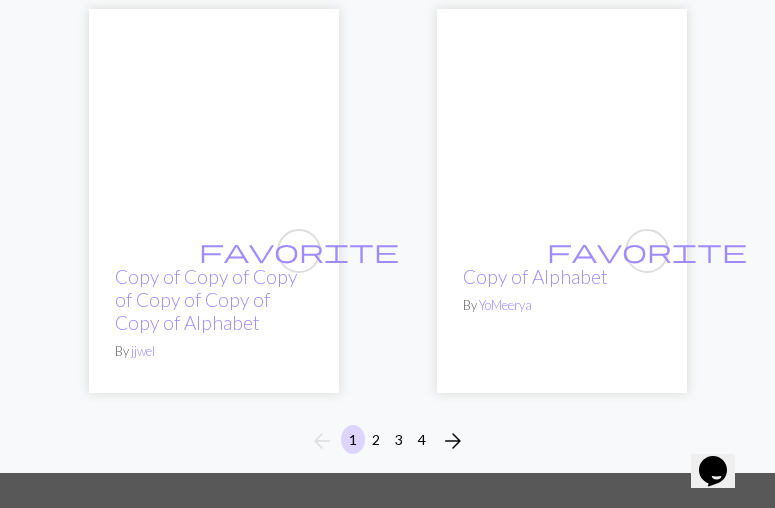 scroll, scrollTop: 10054, scrollLeft: 0, axis: vertical 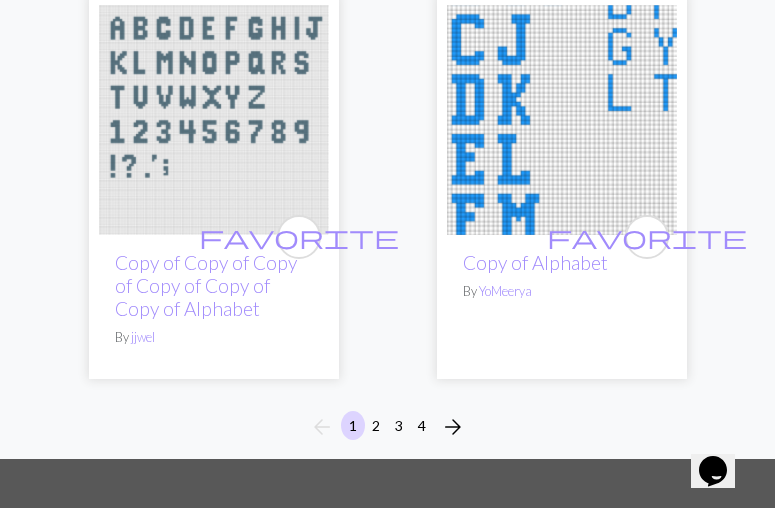 click on "2" at bounding box center [376, 425] 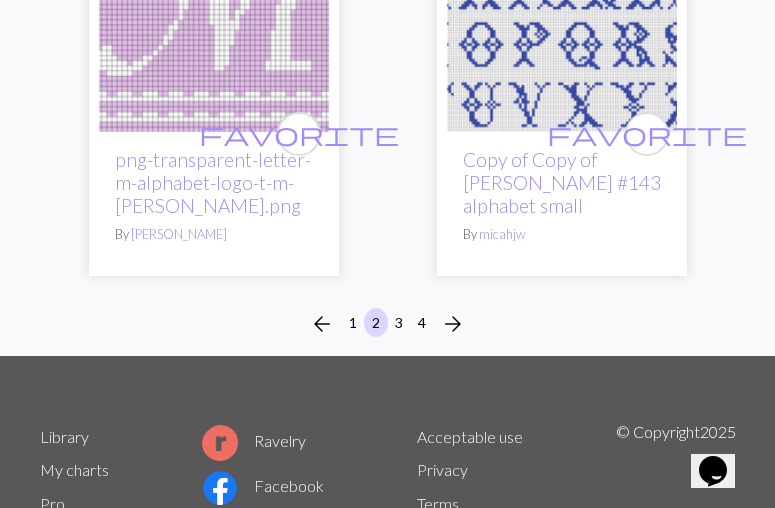 scroll, scrollTop: 10428, scrollLeft: 0, axis: vertical 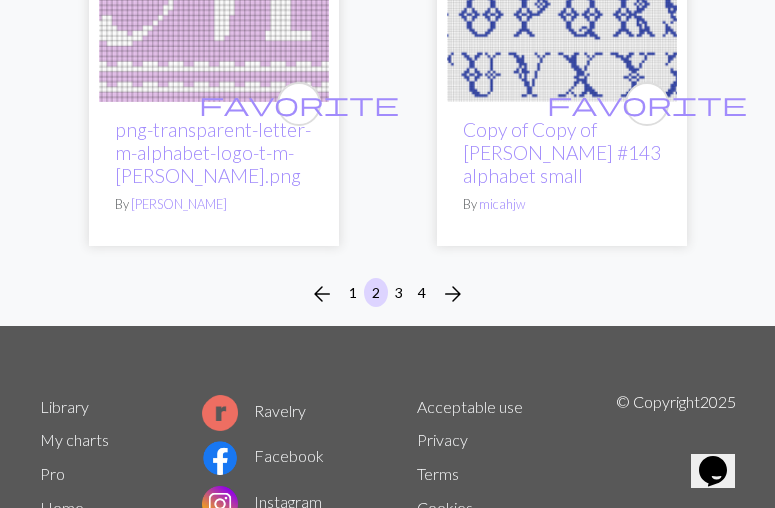 click on "3" at bounding box center (399, 292) 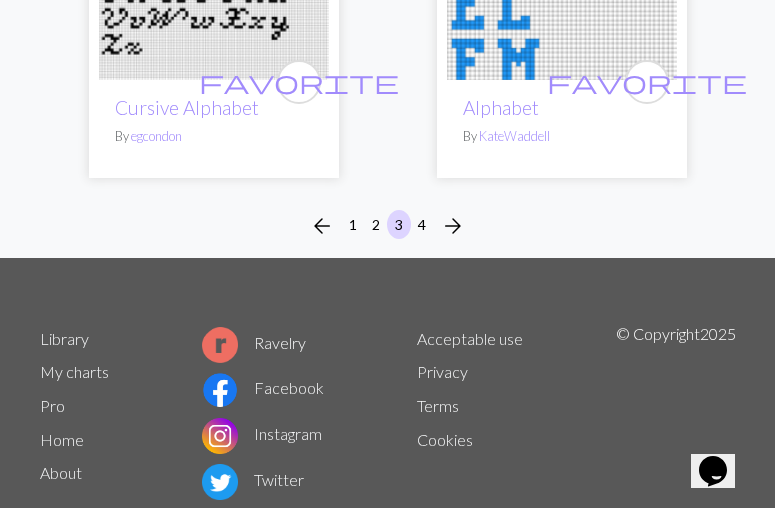 scroll, scrollTop: 10376, scrollLeft: 0, axis: vertical 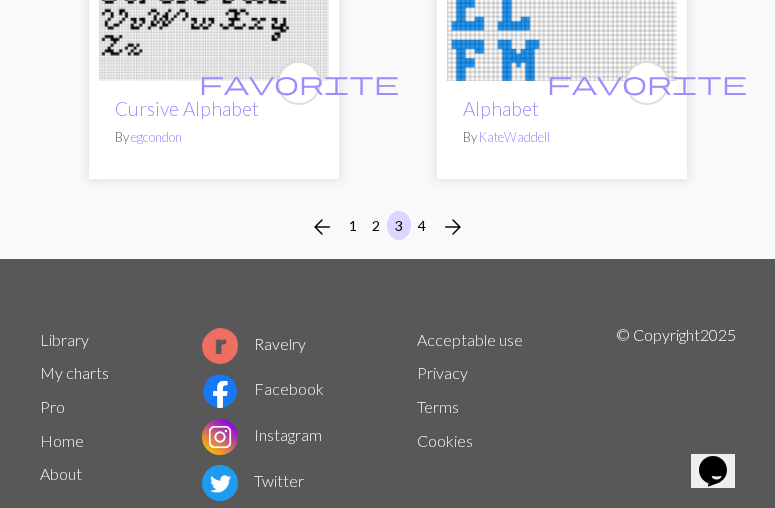 click on "4" at bounding box center (422, 225) 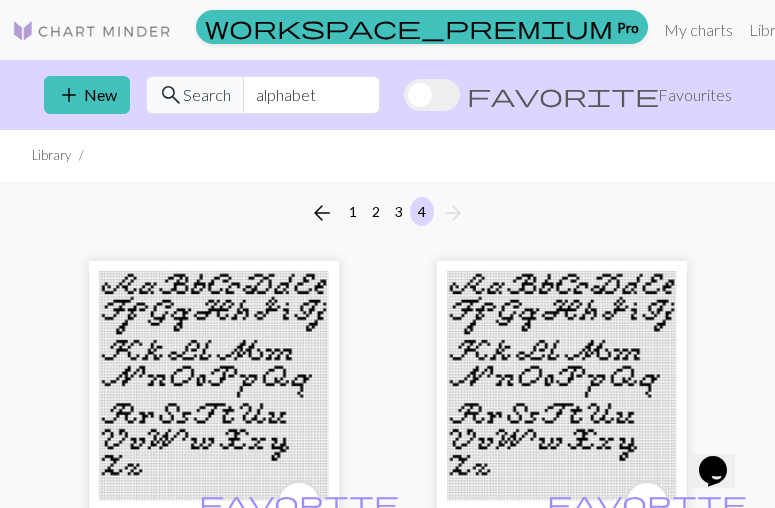 scroll, scrollTop: 0, scrollLeft: 0, axis: both 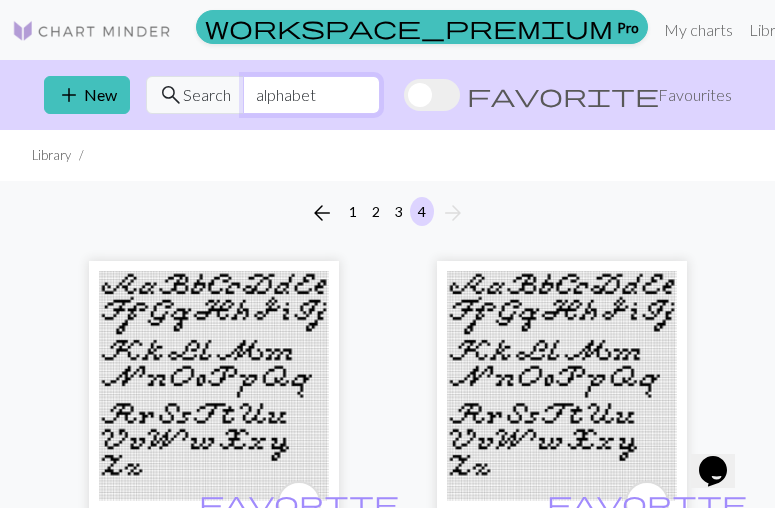 click on "alphabet" at bounding box center [311, 95] 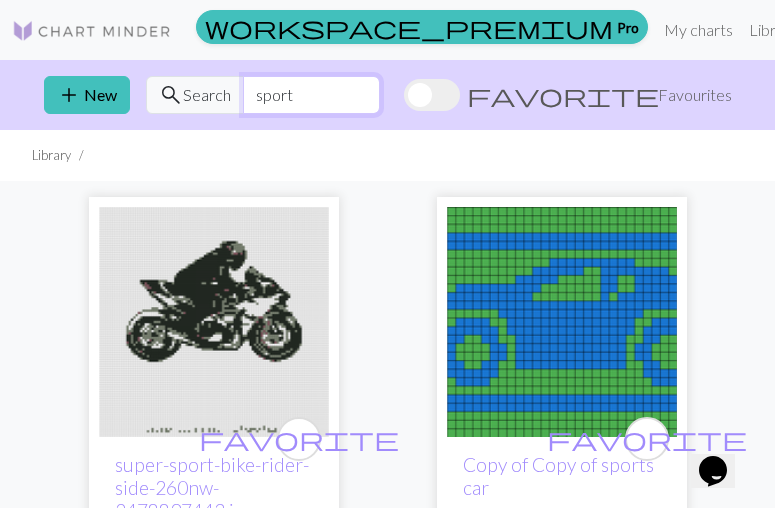 scroll, scrollTop: 0, scrollLeft: 0, axis: both 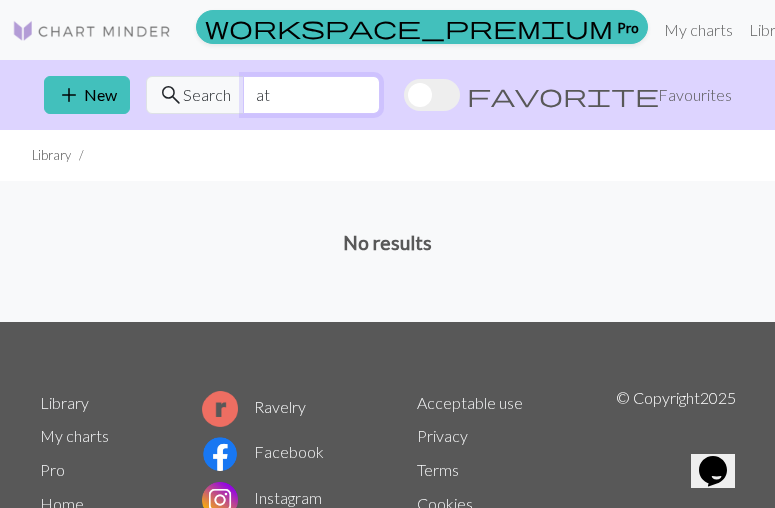 type on "a" 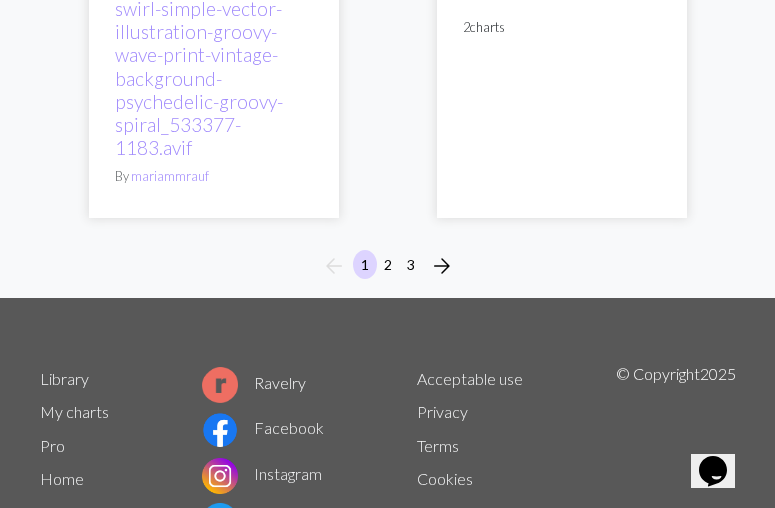 scroll, scrollTop: 10974, scrollLeft: 0, axis: vertical 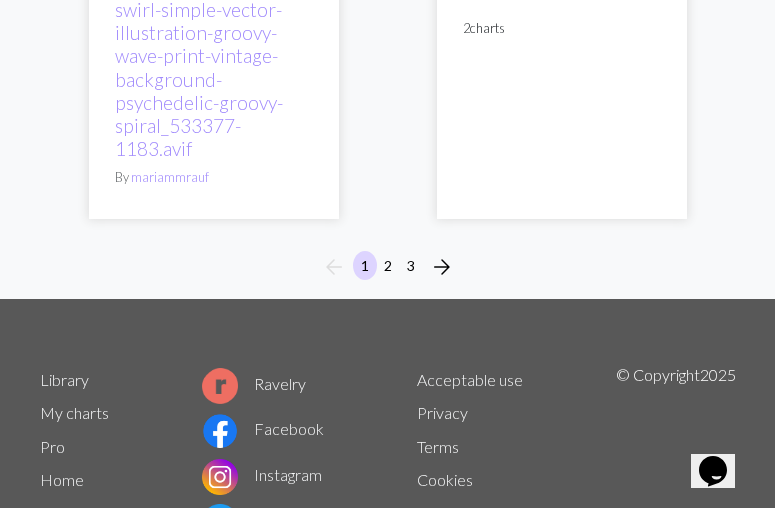 click on "2" at bounding box center [388, 265] 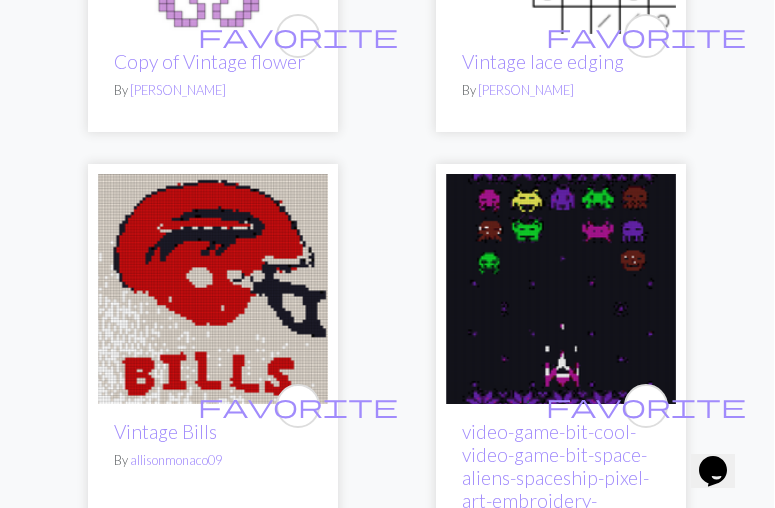 scroll, scrollTop: 8086, scrollLeft: 0, axis: vertical 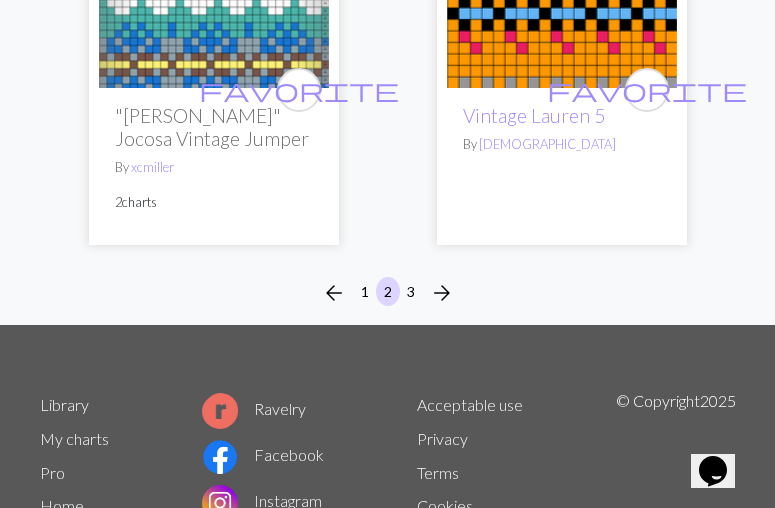 click on "3" at bounding box center (411, 291) 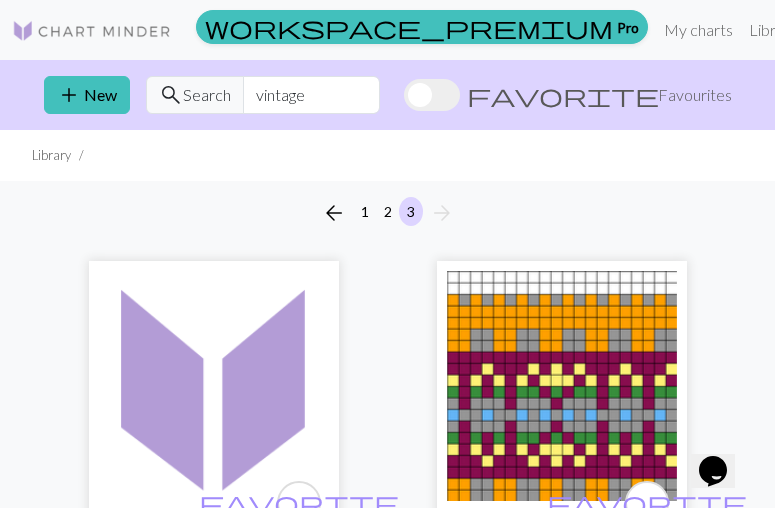 scroll, scrollTop: 0, scrollLeft: 0, axis: both 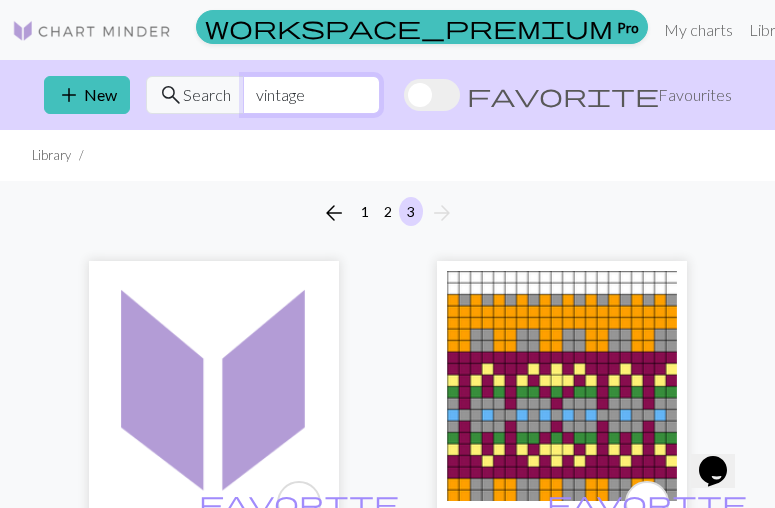 click on "vintage" at bounding box center [311, 95] 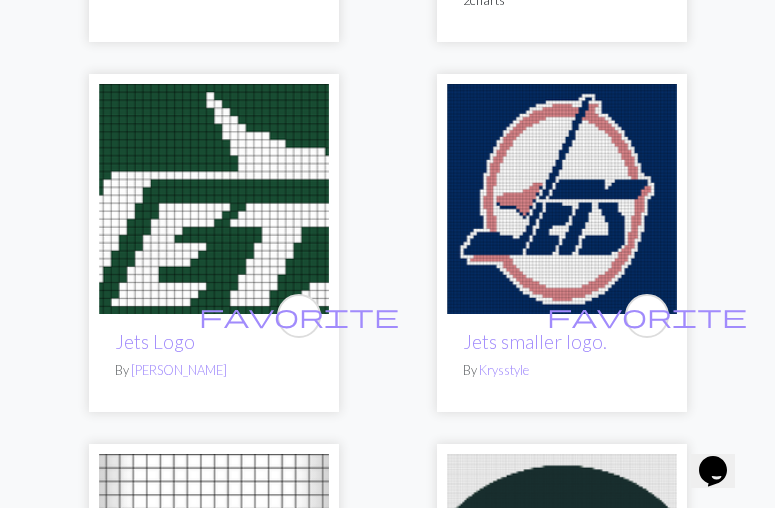 scroll, scrollTop: 1641, scrollLeft: 0, axis: vertical 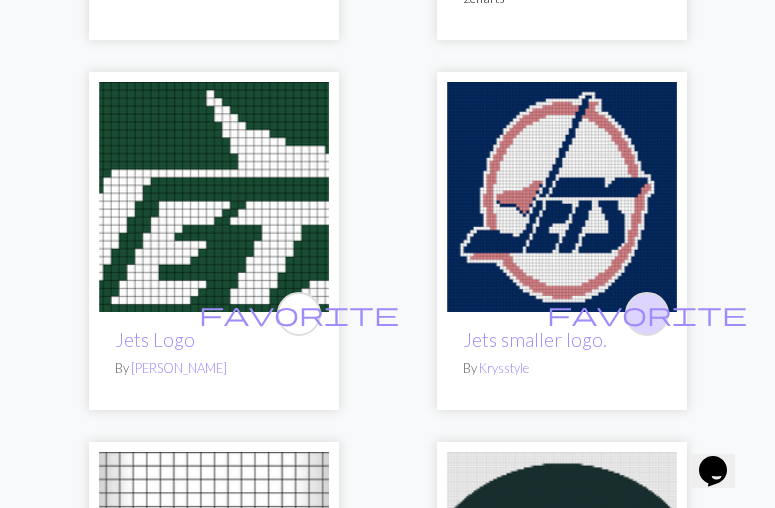 type on "jets" 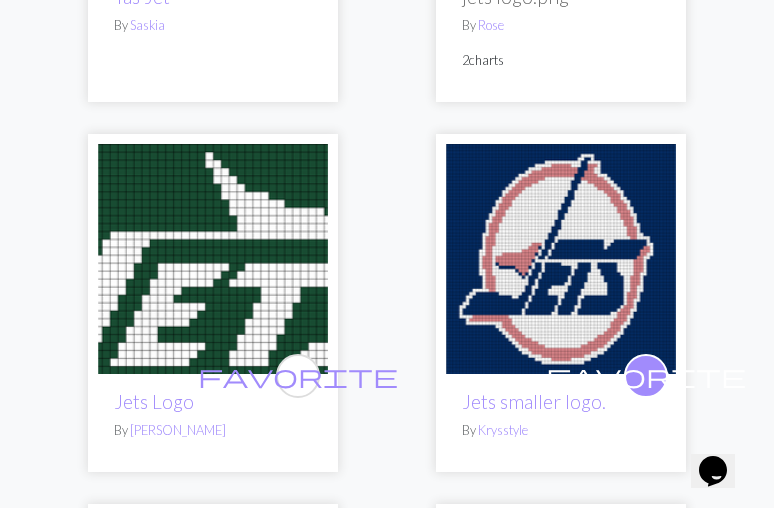 scroll, scrollTop: 1579, scrollLeft: 0, axis: vertical 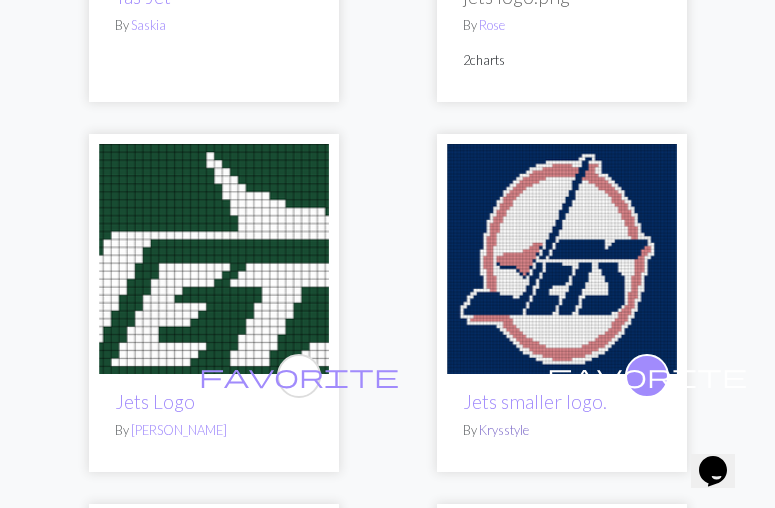 click on "Krysstyle" at bounding box center (504, 430) 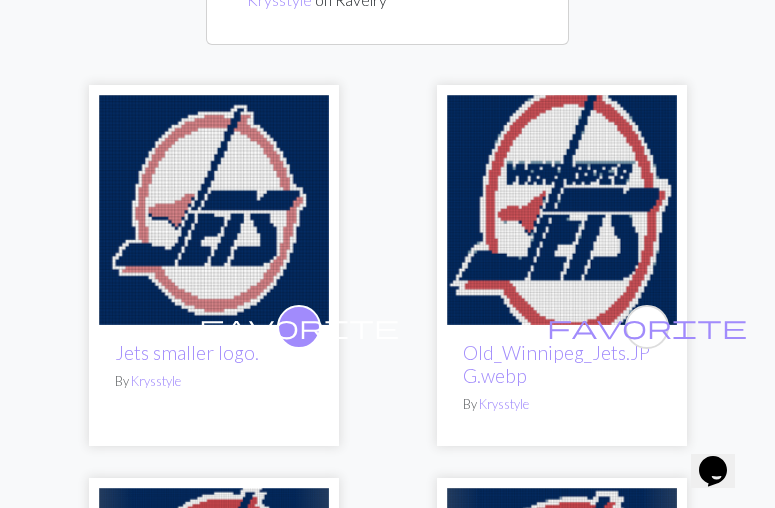 scroll, scrollTop: 234, scrollLeft: 0, axis: vertical 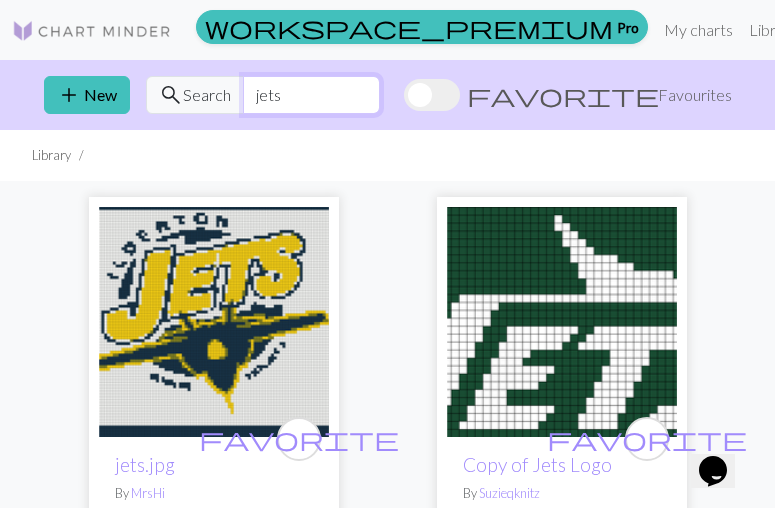 click on "jets" at bounding box center [311, 95] 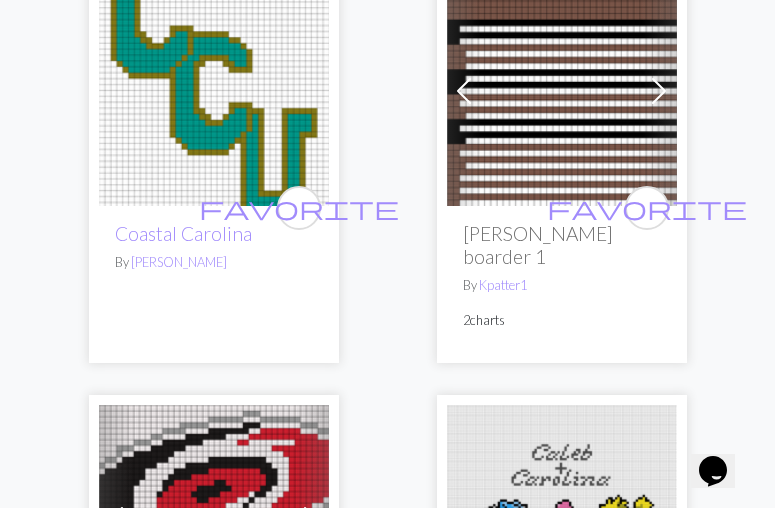 scroll, scrollTop: 0, scrollLeft: 0, axis: both 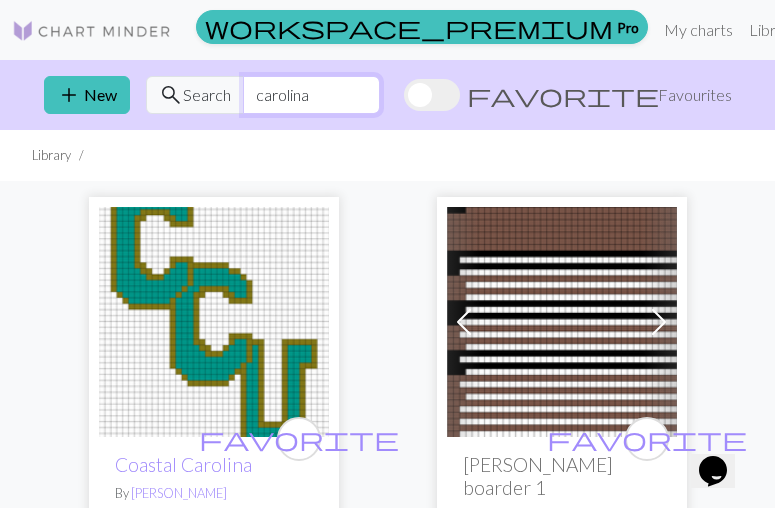 click on "carolina" at bounding box center (311, 95) 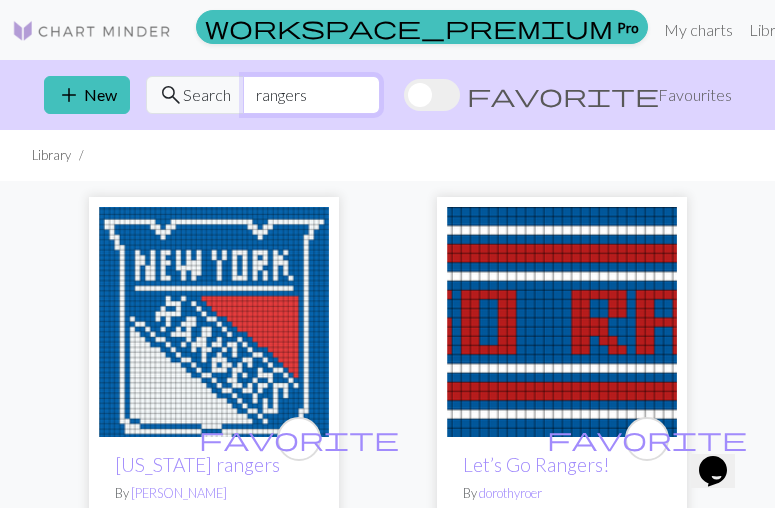 scroll, scrollTop: 0, scrollLeft: 0, axis: both 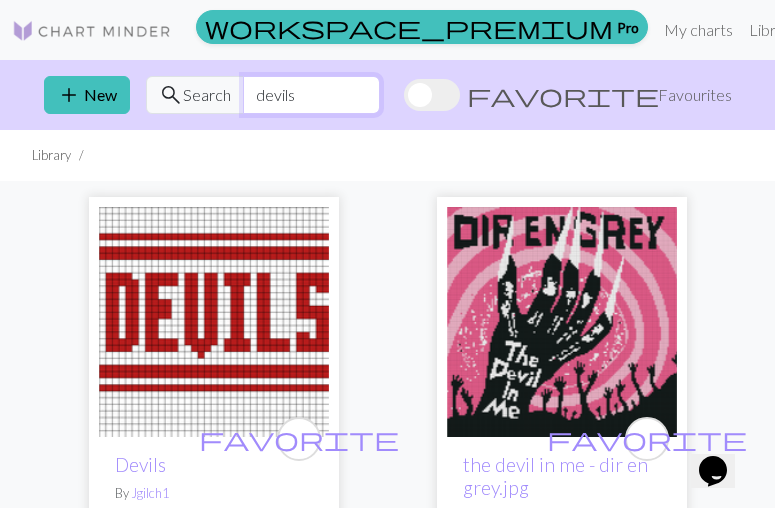 click on "devils" at bounding box center (311, 95) 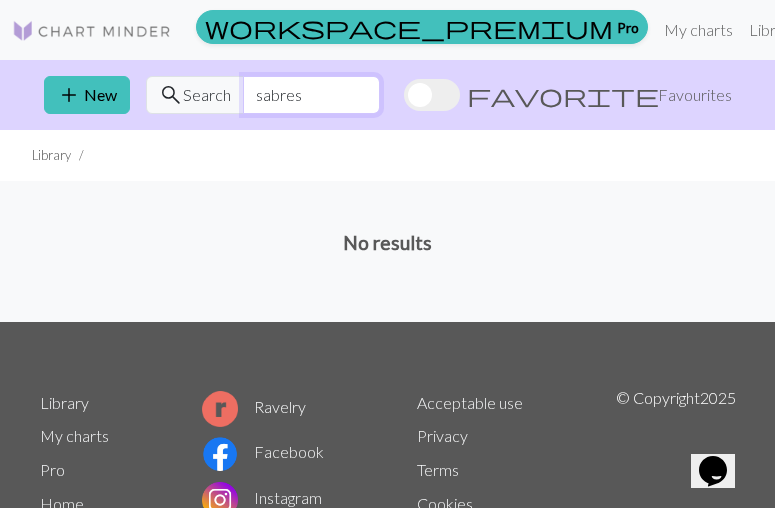 click on "sabres" at bounding box center [311, 95] 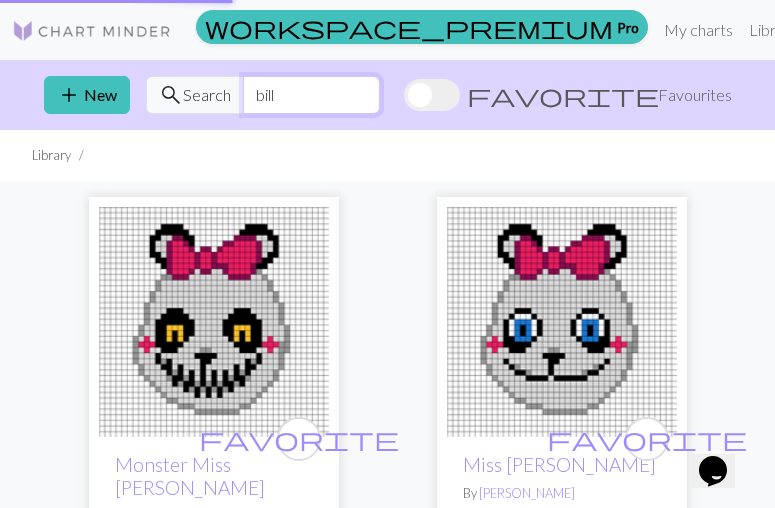 type on "bills" 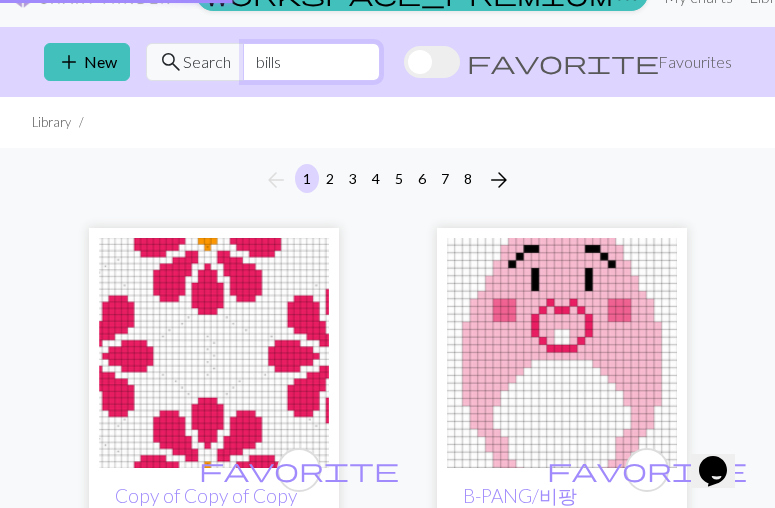 scroll, scrollTop: 35, scrollLeft: 0, axis: vertical 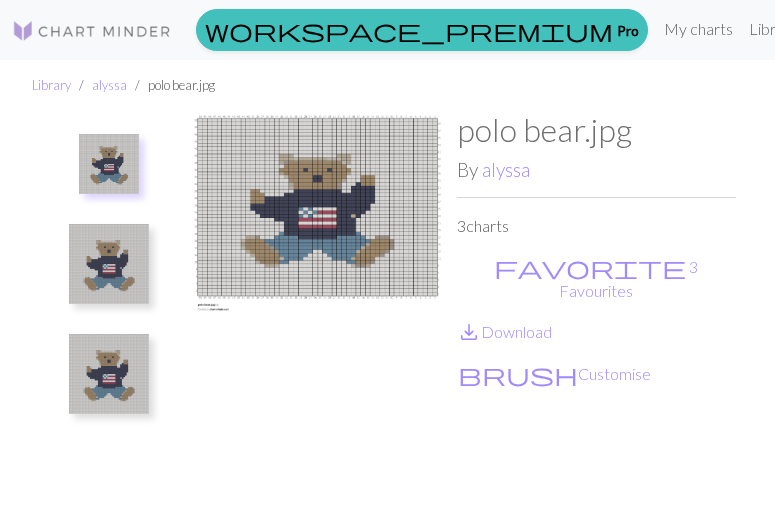 click at bounding box center (109, 264) 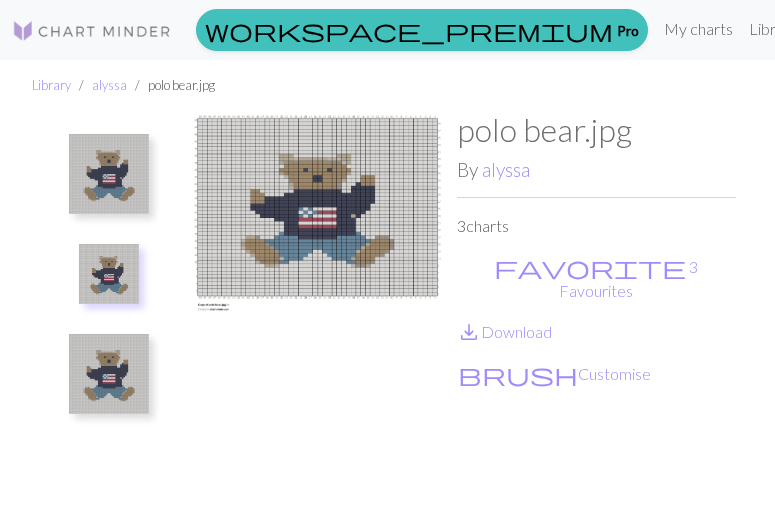 click at bounding box center [109, 374] 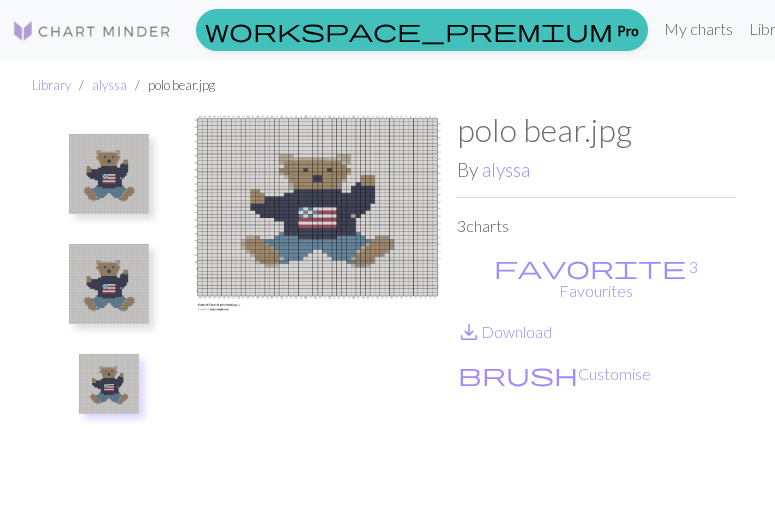 click at bounding box center (109, 284) 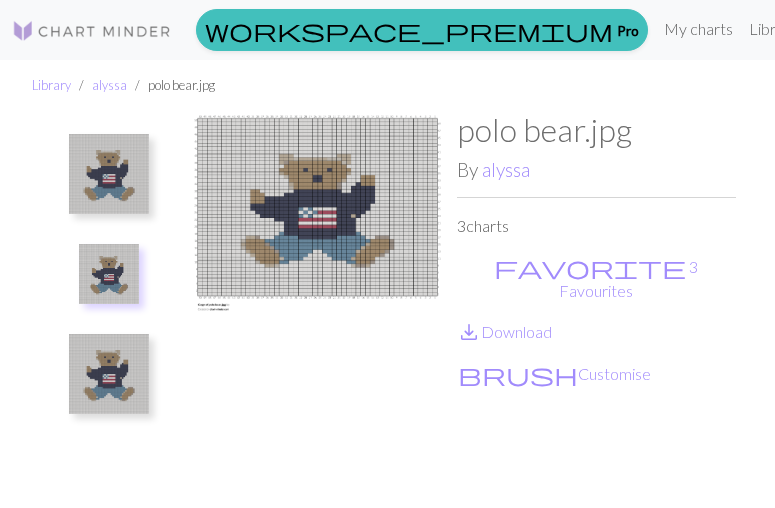 click at bounding box center (109, 174) 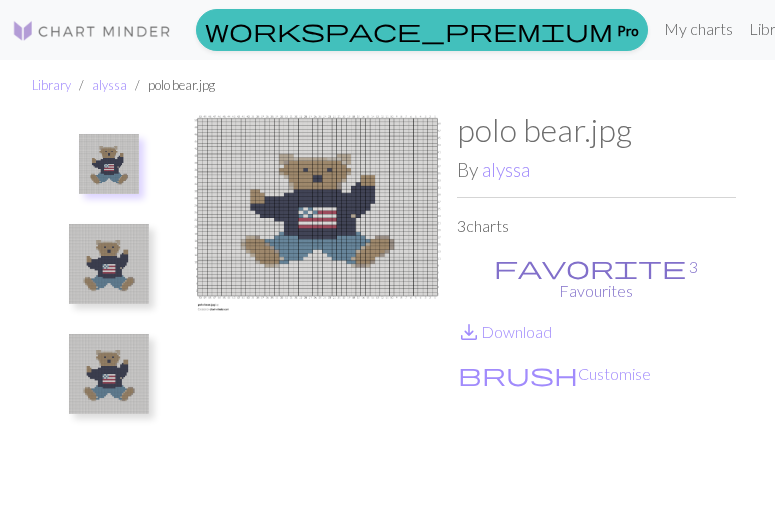 click on "favorite" at bounding box center [590, 267] 